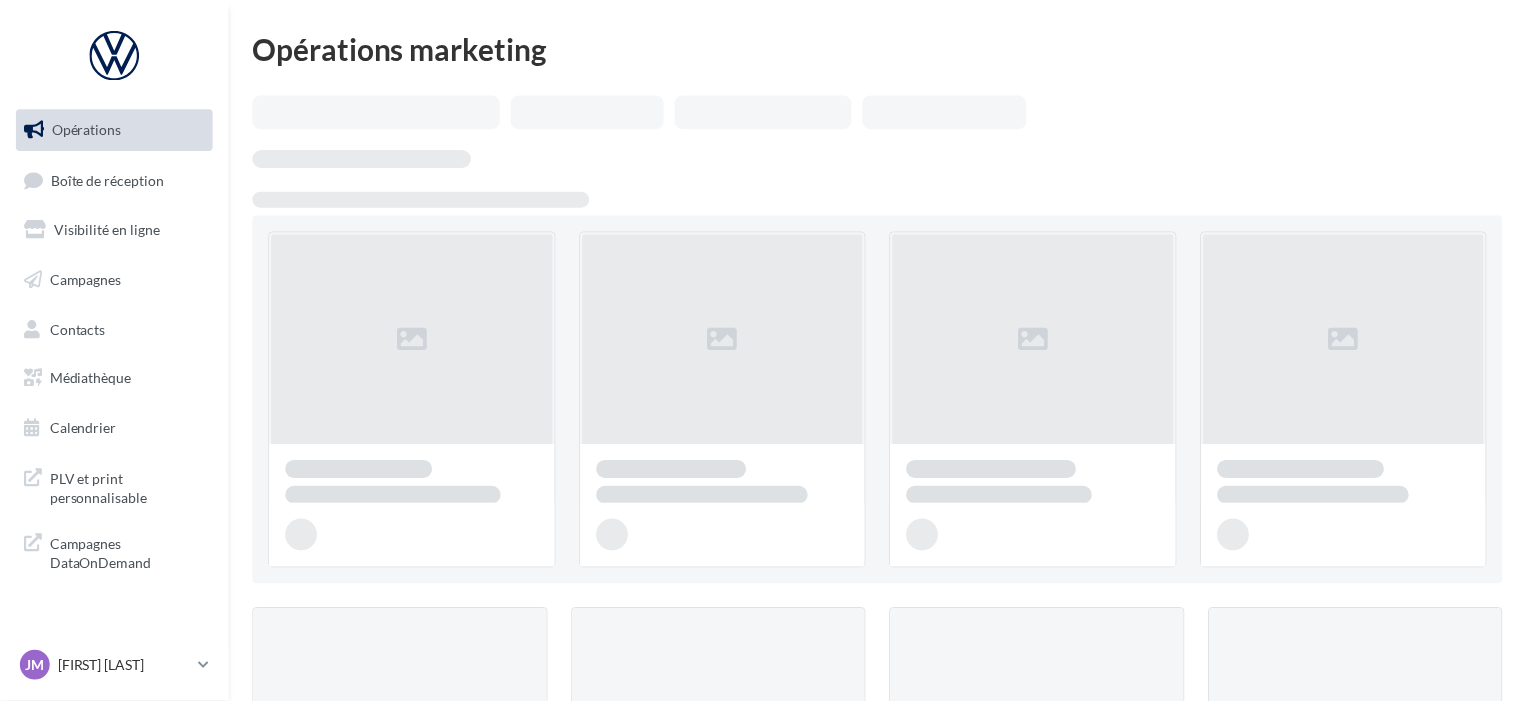 scroll, scrollTop: 0, scrollLeft: 0, axis: both 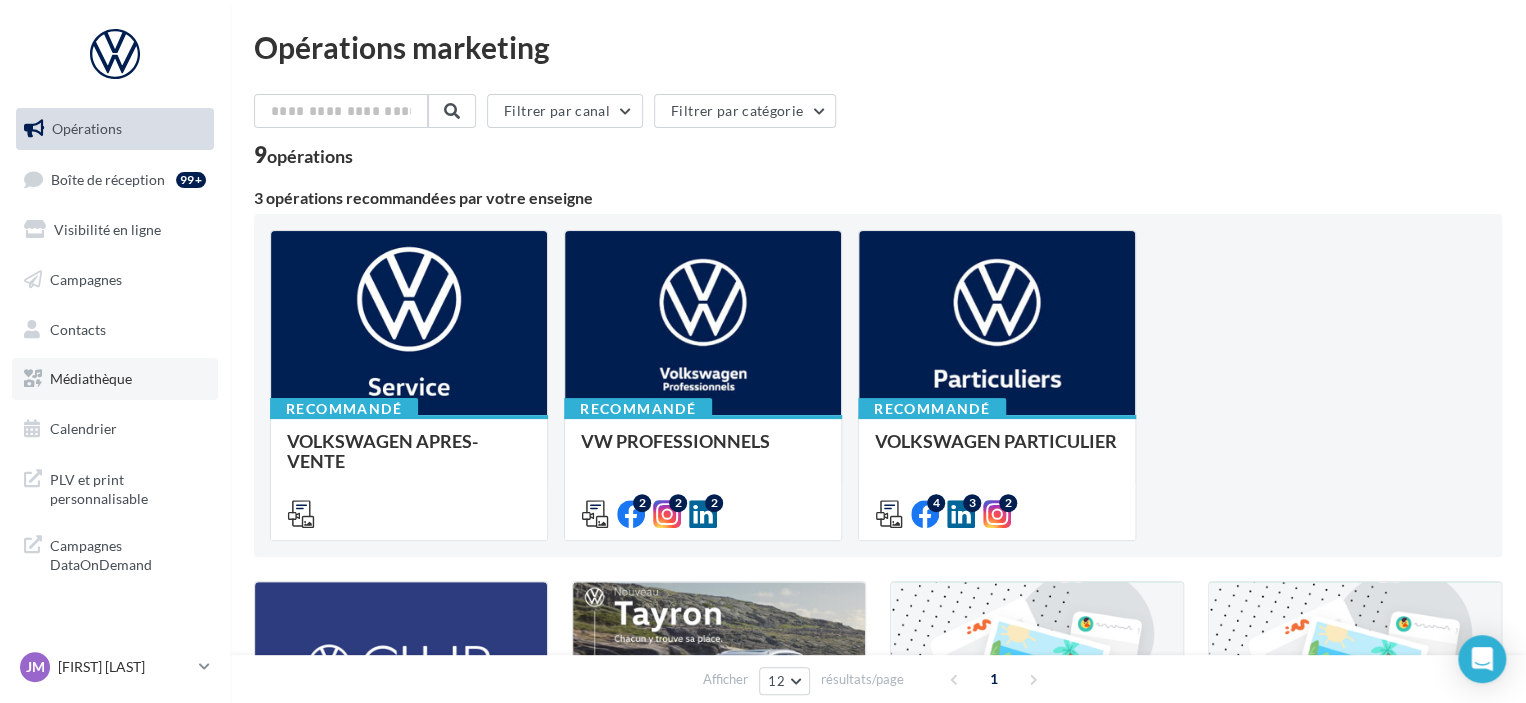 click on "Médiathèque" at bounding box center (91, 378) 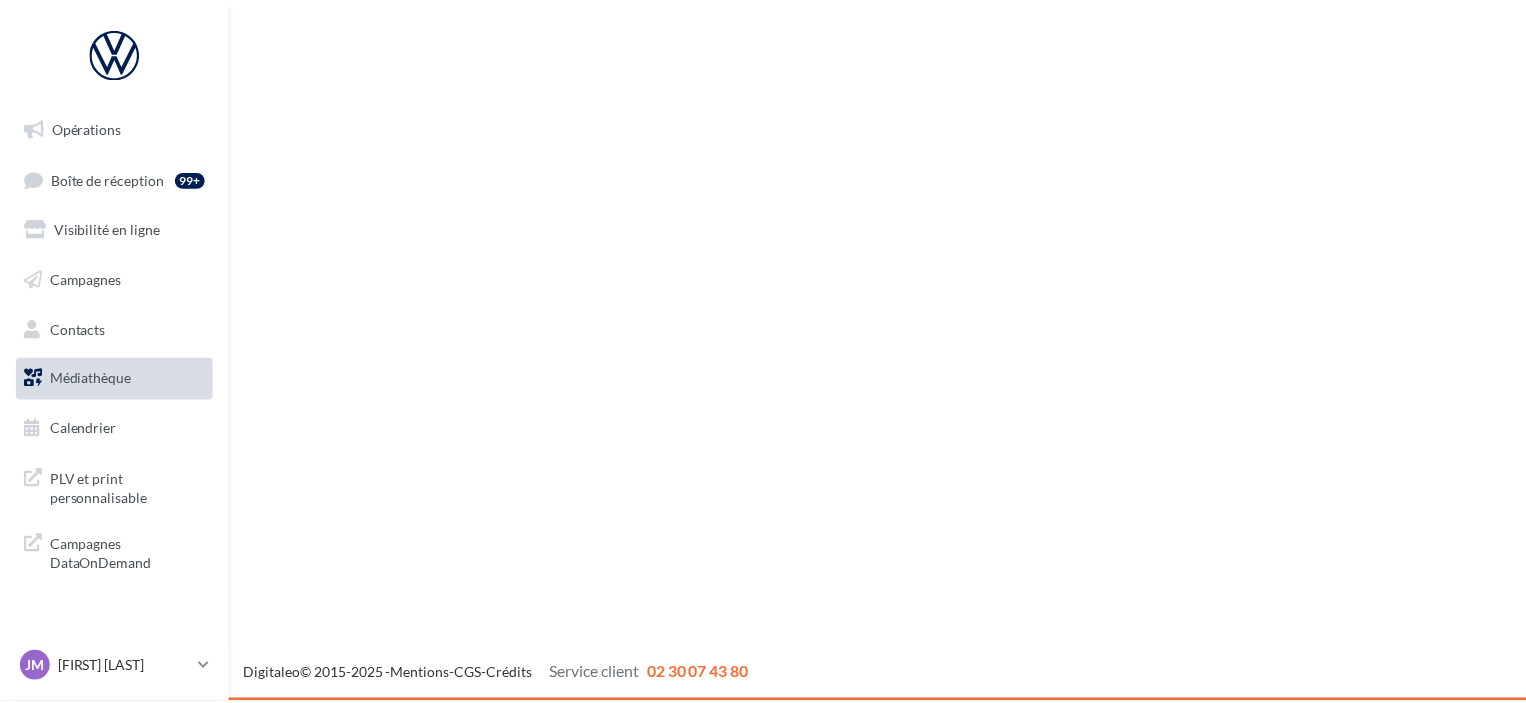 scroll, scrollTop: 0, scrollLeft: 0, axis: both 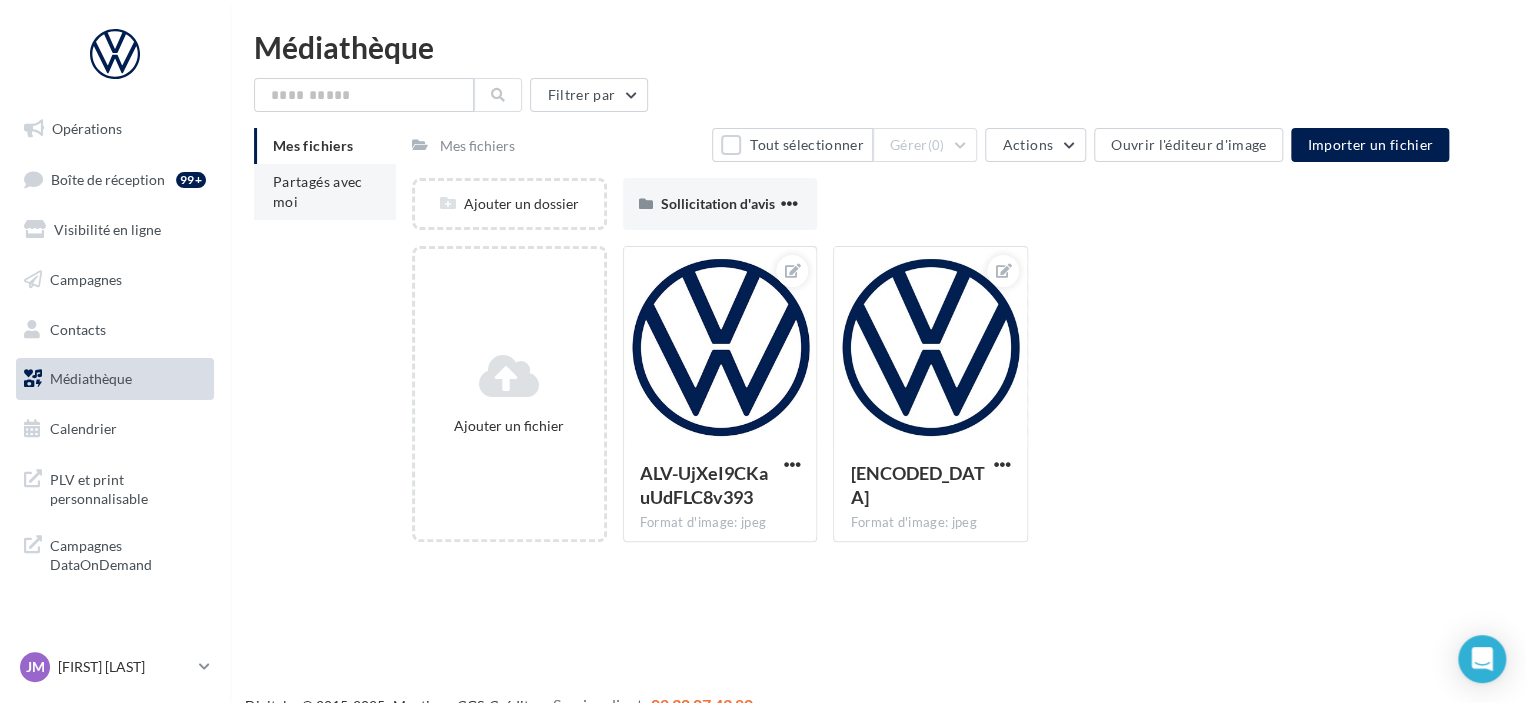 click on "Partagés avec moi" at bounding box center [318, 191] 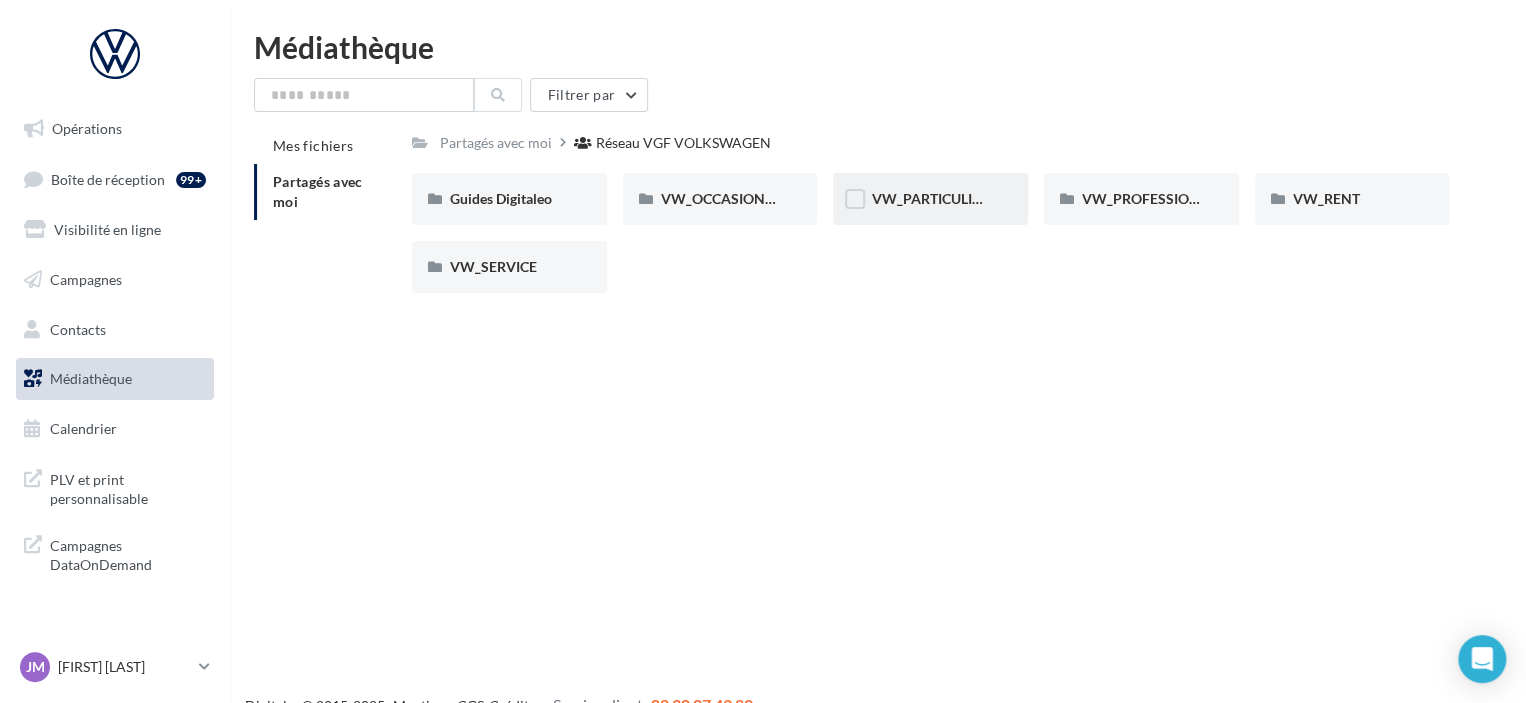 click on "VW_PARTICULIERS" at bounding box center (930, 199) 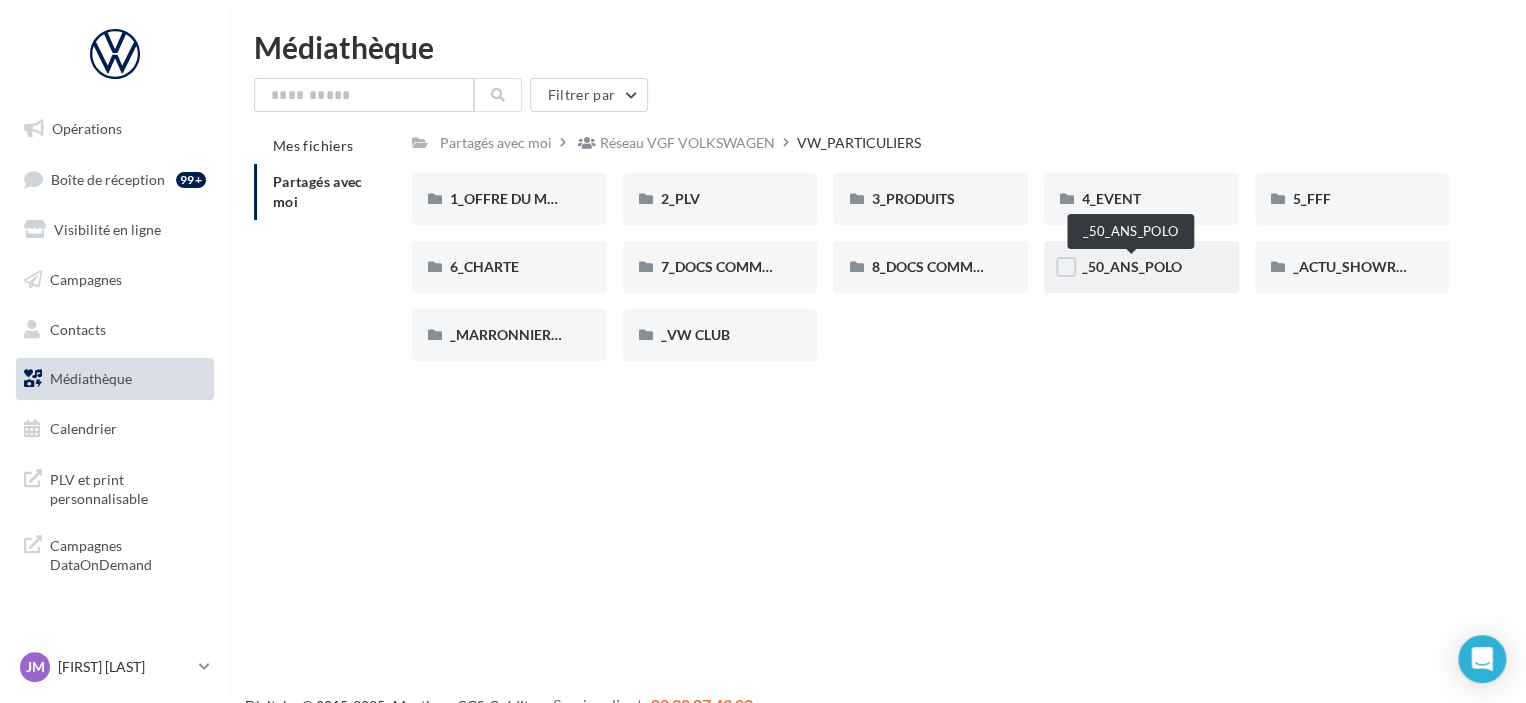 click on "_50_ANS_POLO" at bounding box center (1132, 266) 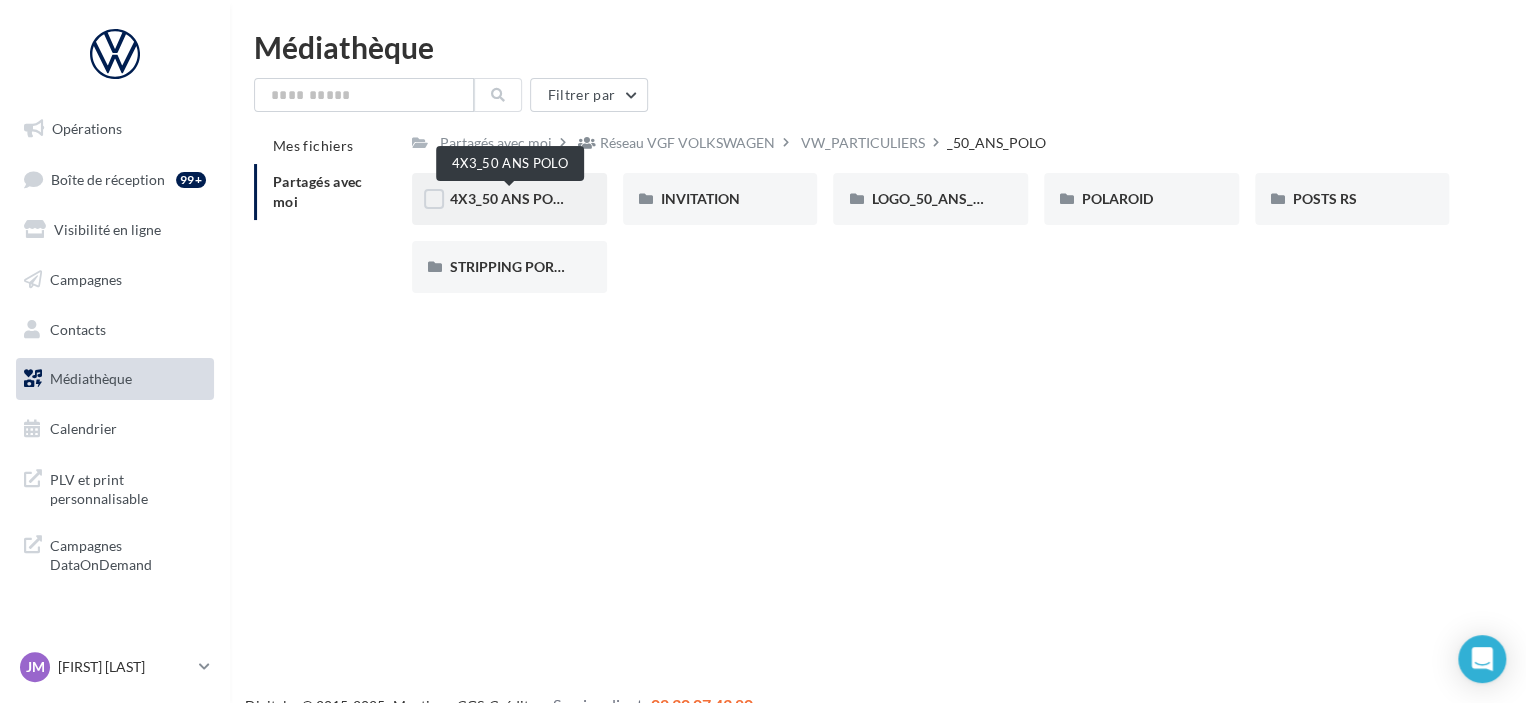 click on "4X3_50 ANS POLO" at bounding box center (510, 198) 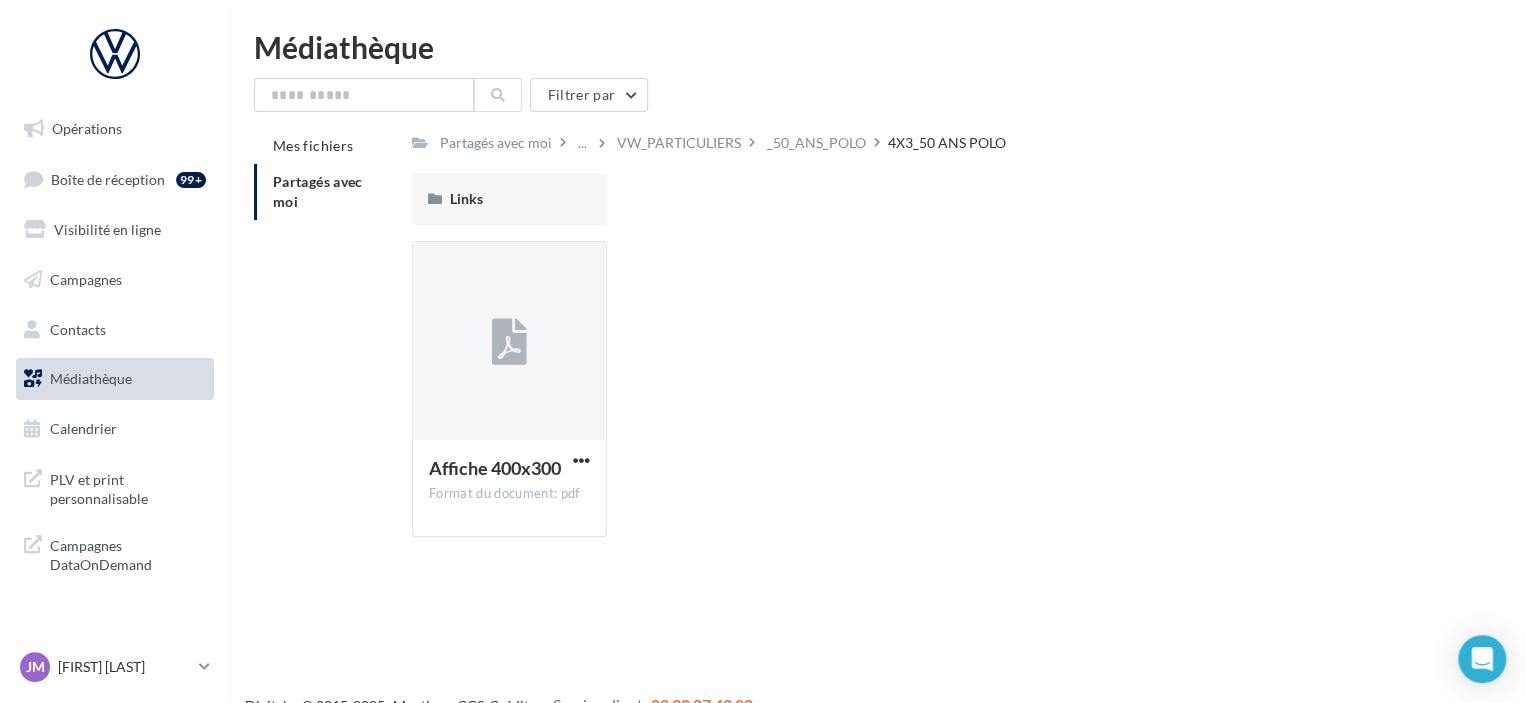 click on "_50_ANS_POLO" at bounding box center (816, 143) 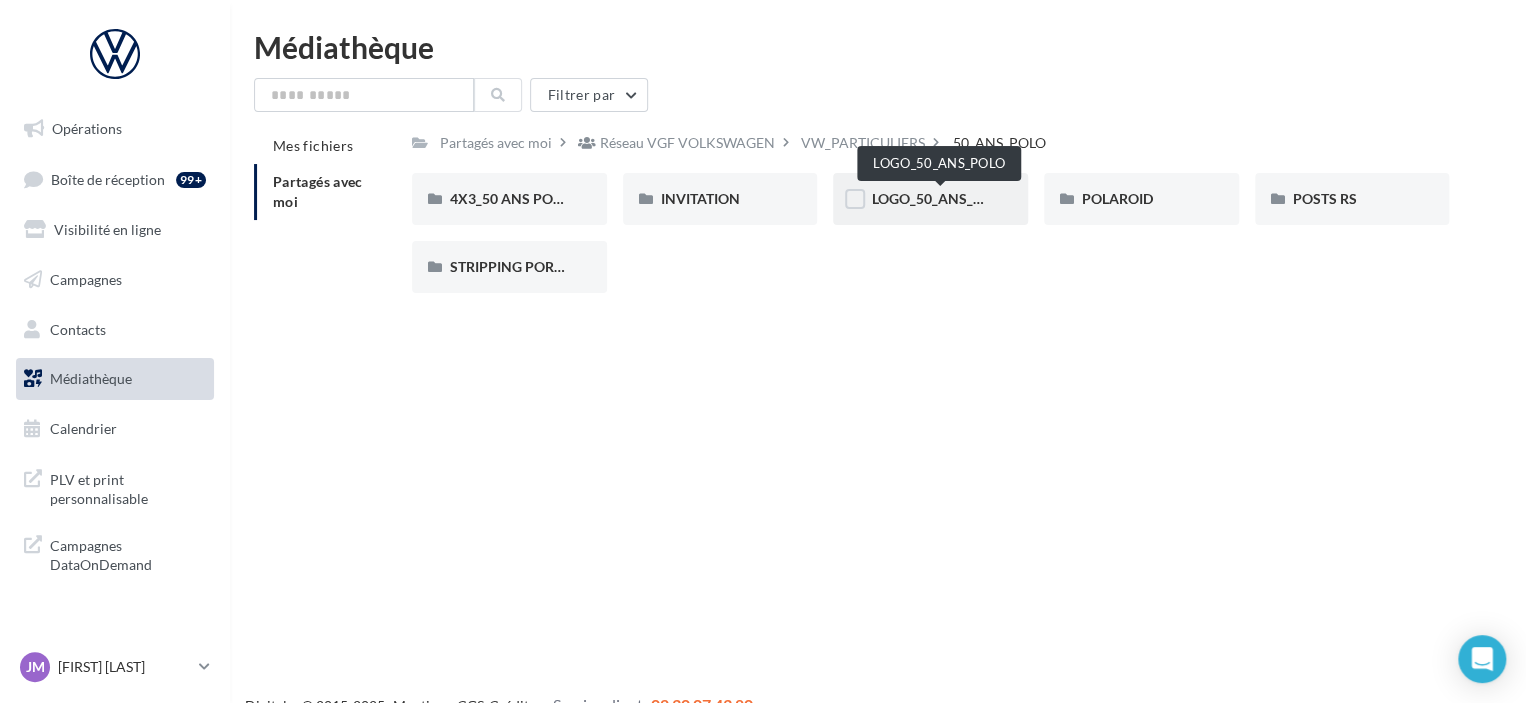 click on "LOGO_50_ANS_POLO" at bounding box center [940, 198] 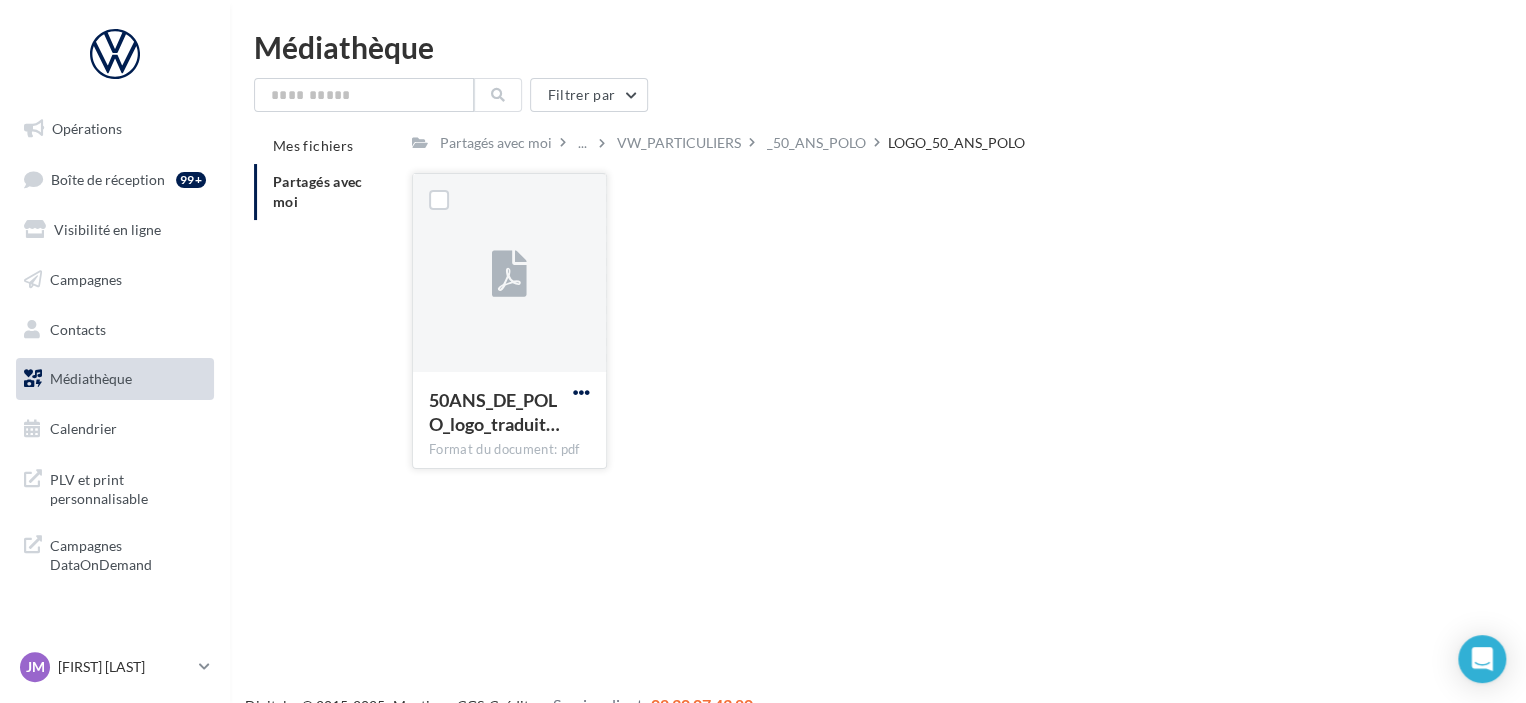 click at bounding box center [581, 392] 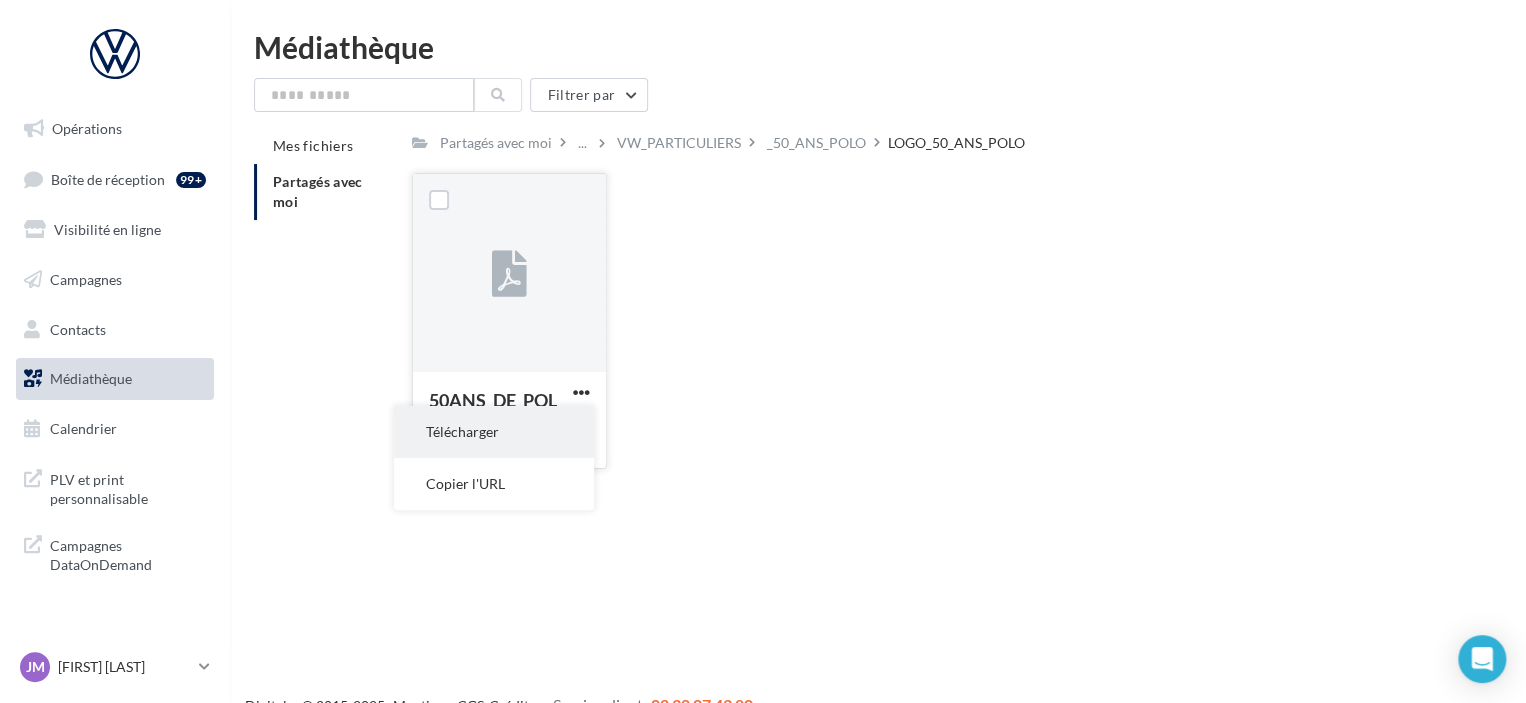 click on "Télécharger" at bounding box center [494, 432] 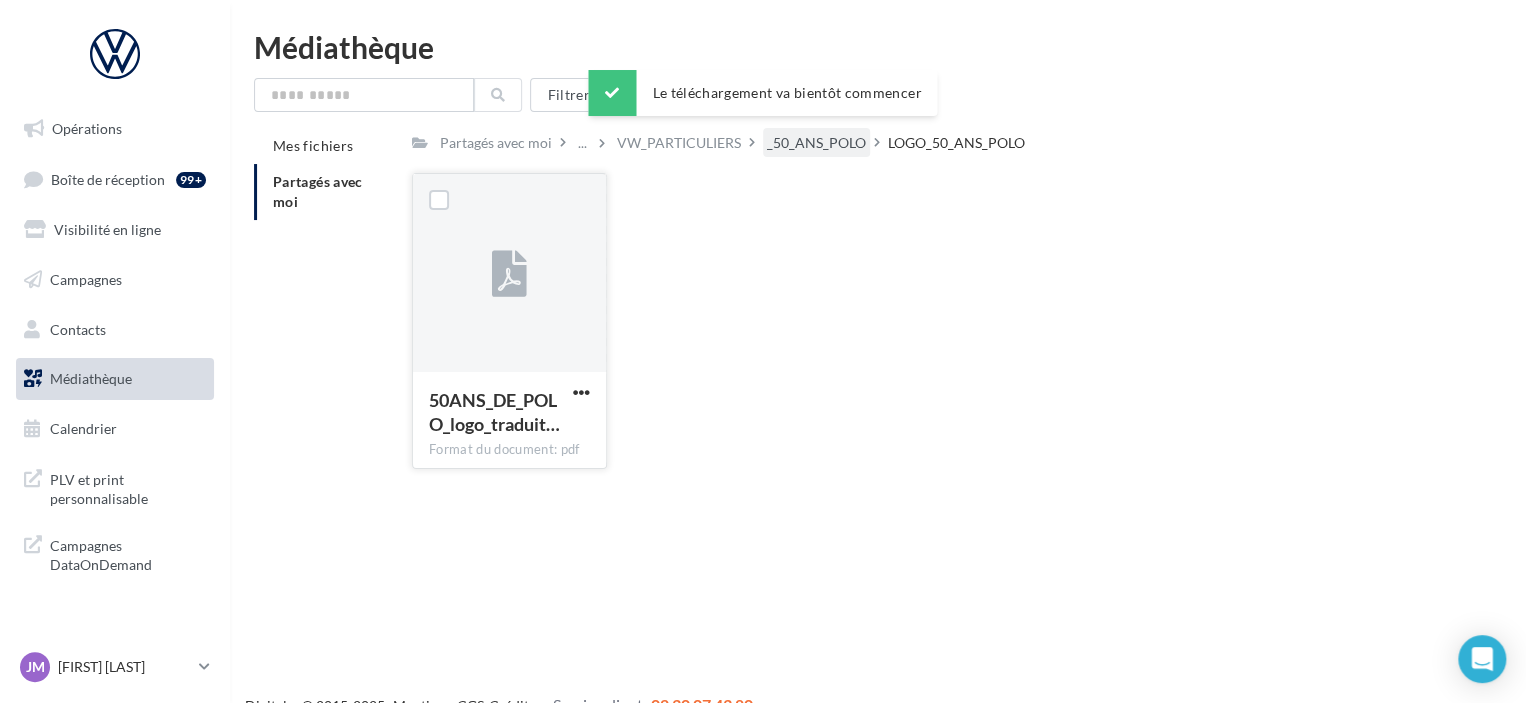 click on "_50_ANS_POLO" at bounding box center [816, 143] 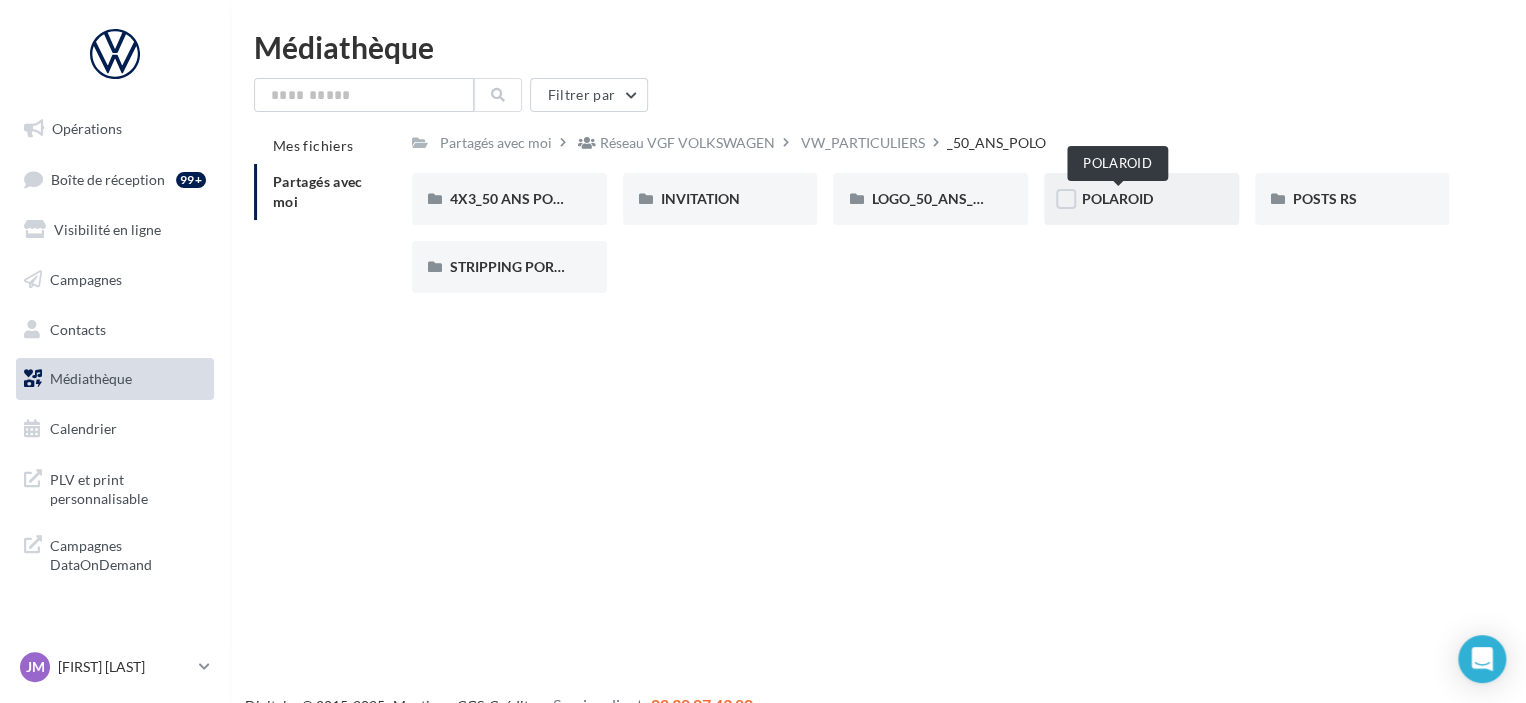 click on "POLAROID" at bounding box center (1117, 198) 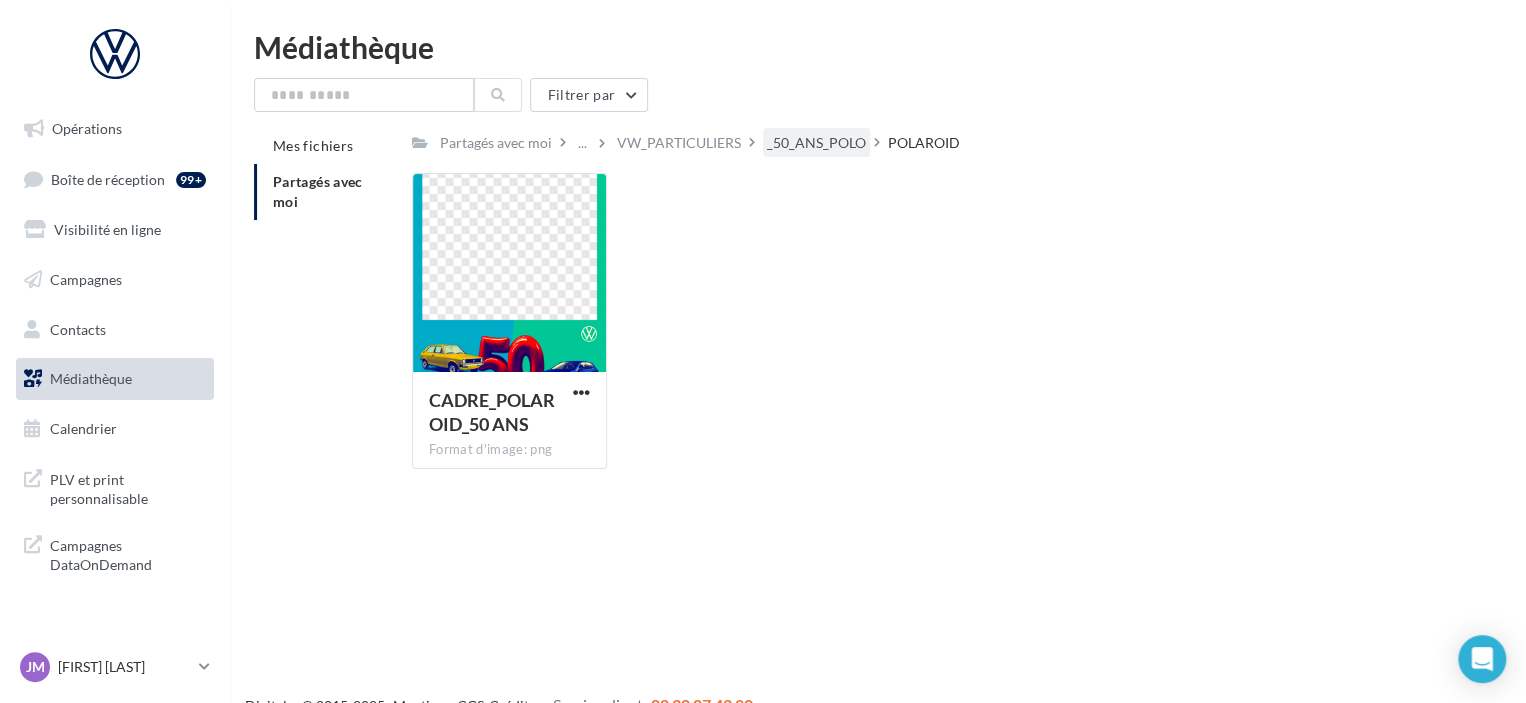 click on "_50_ANS_POLO" at bounding box center (816, 143) 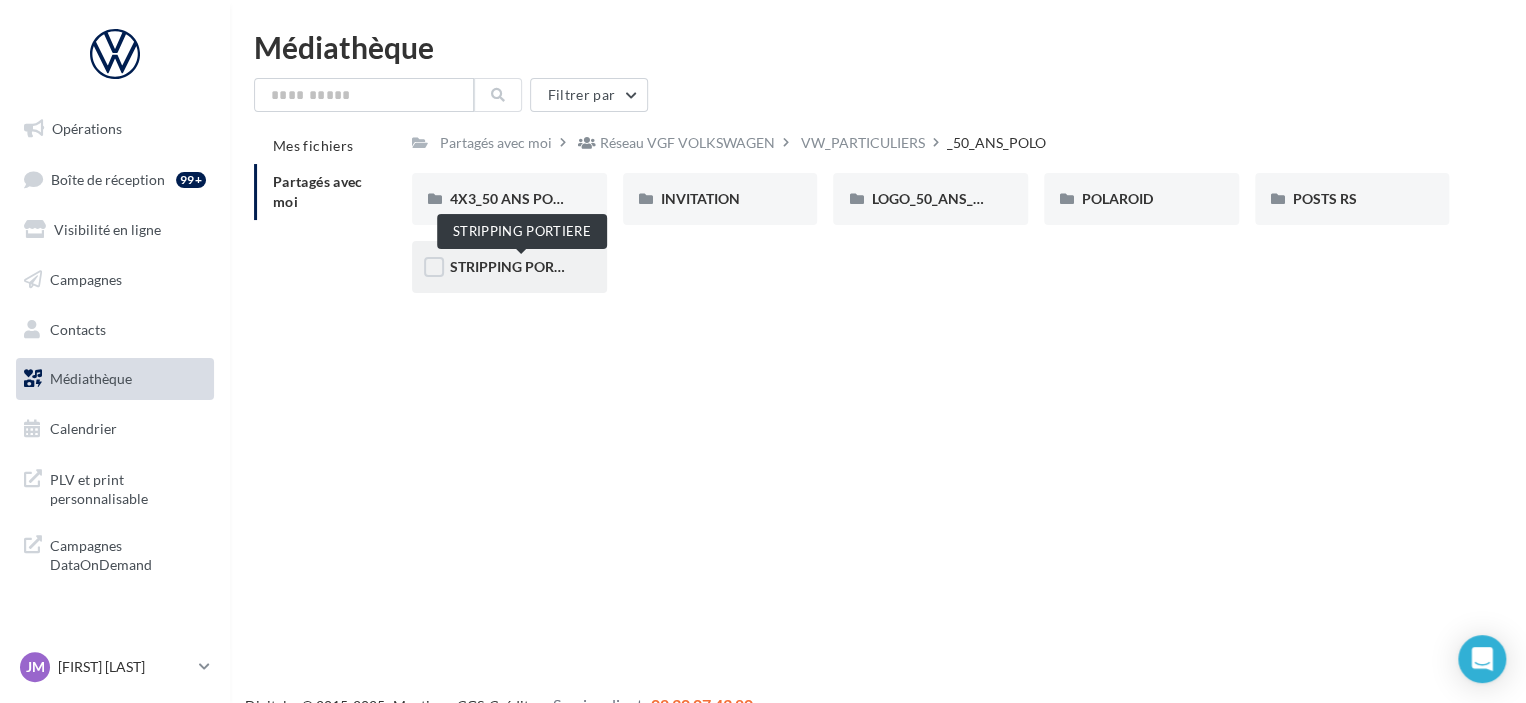 click on "STRIPPING PORTIERE" at bounding box center [520, 266] 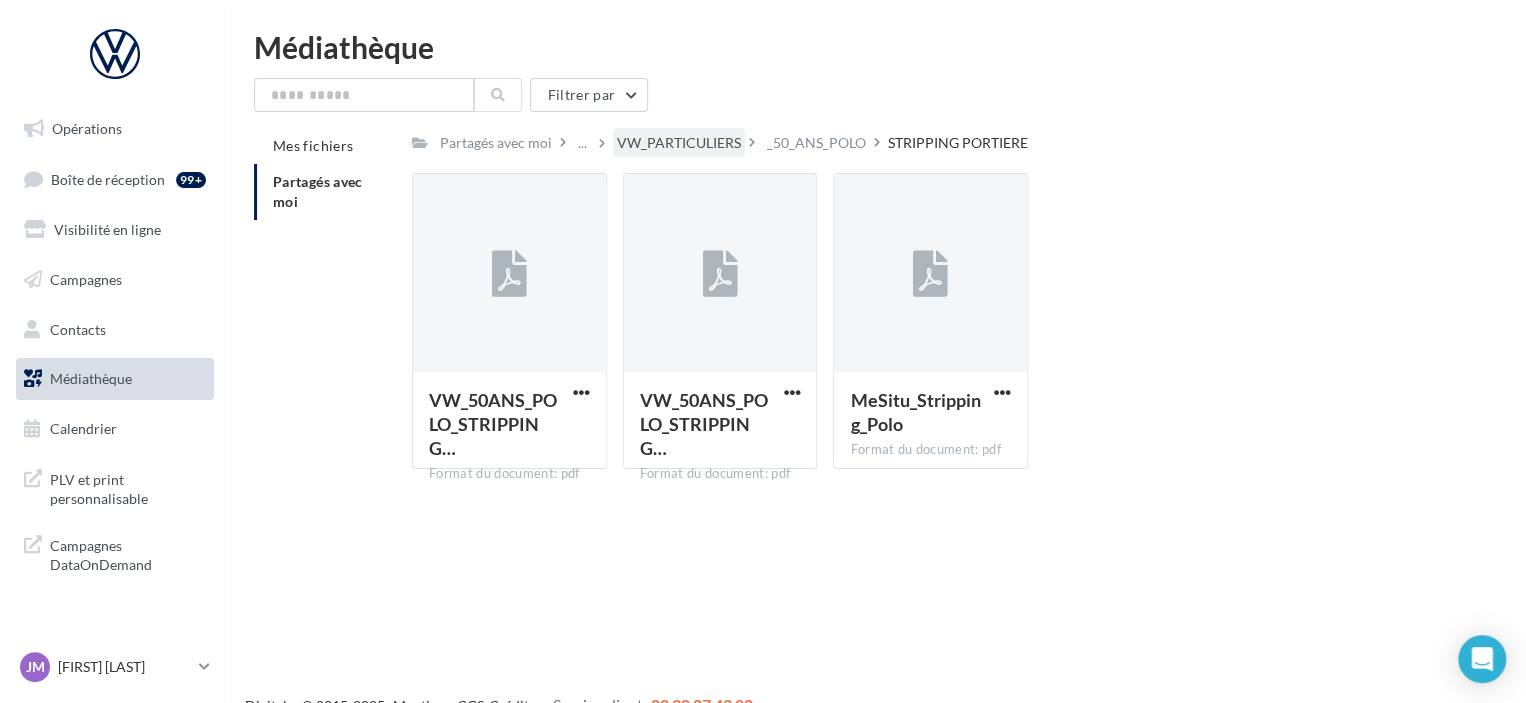 click on "VW_PARTICULIERS" at bounding box center (679, 143) 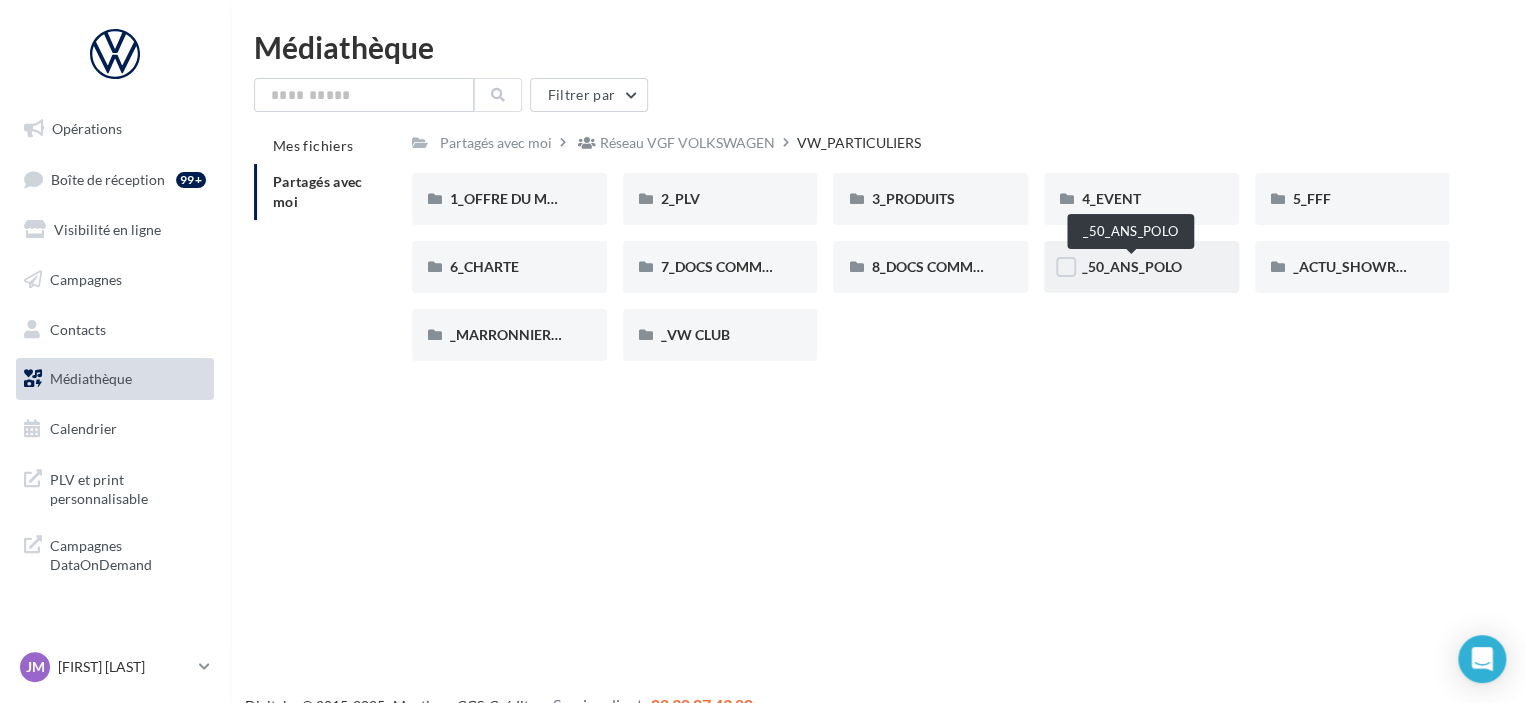 click on "_50_ANS_POLO" at bounding box center [1132, 266] 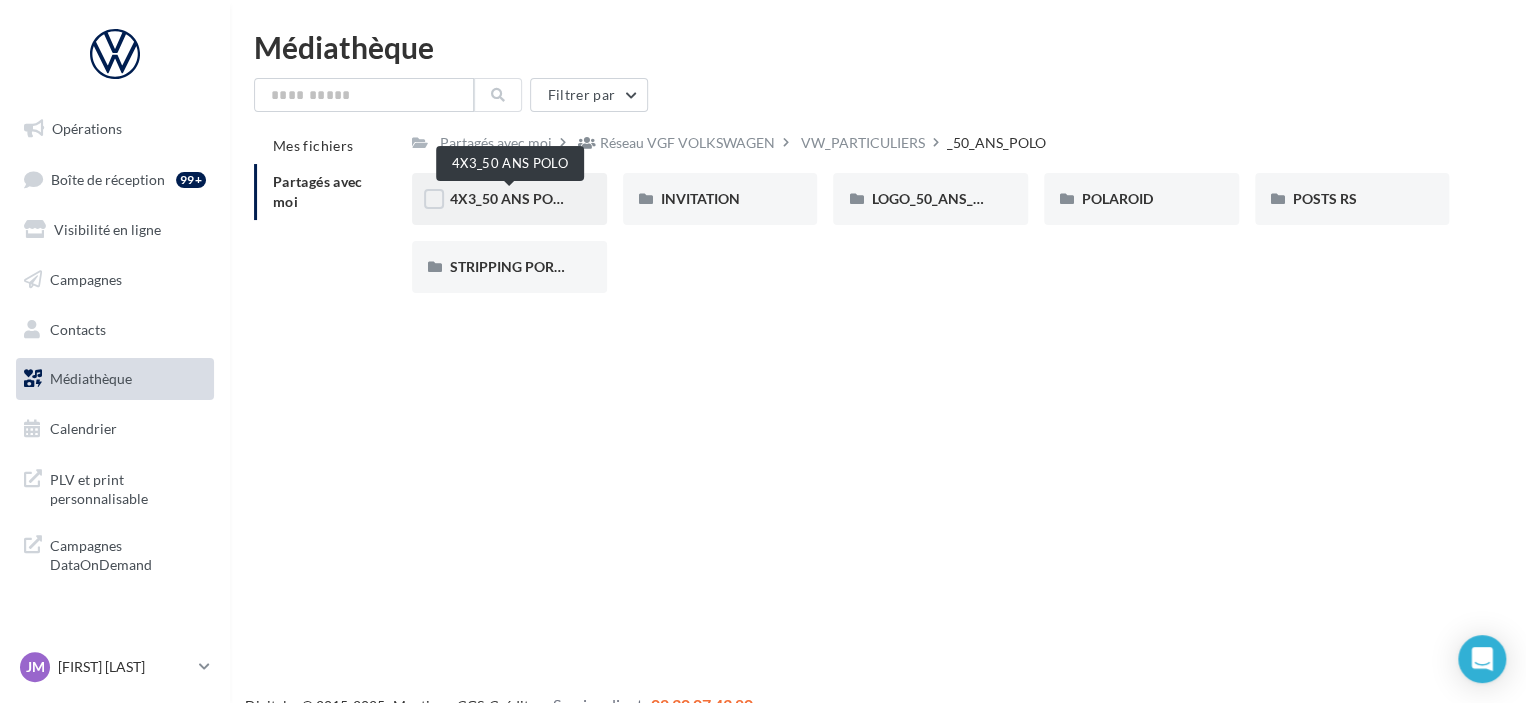 click on "4X3_50 ANS POLO" at bounding box center [510, 198] 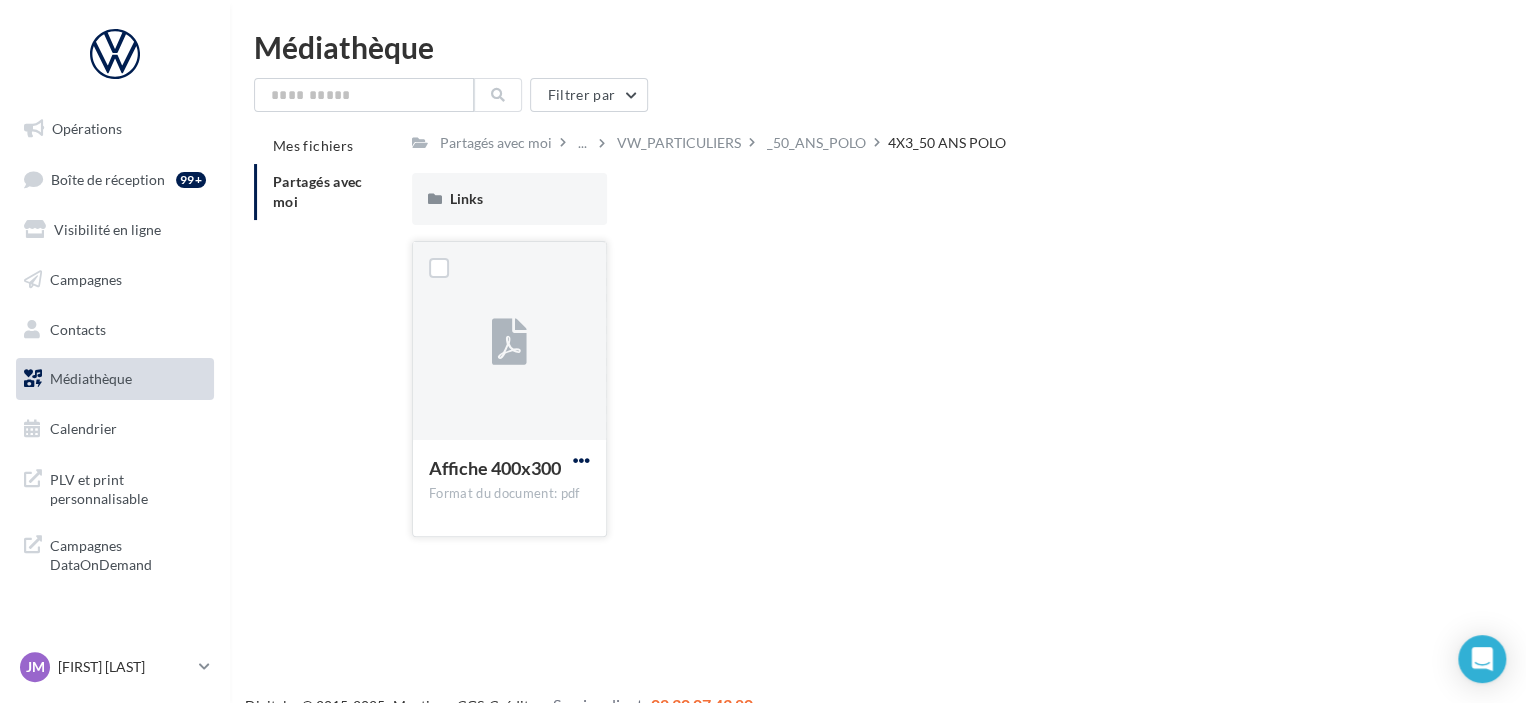 click at bounding box center [581, 460] 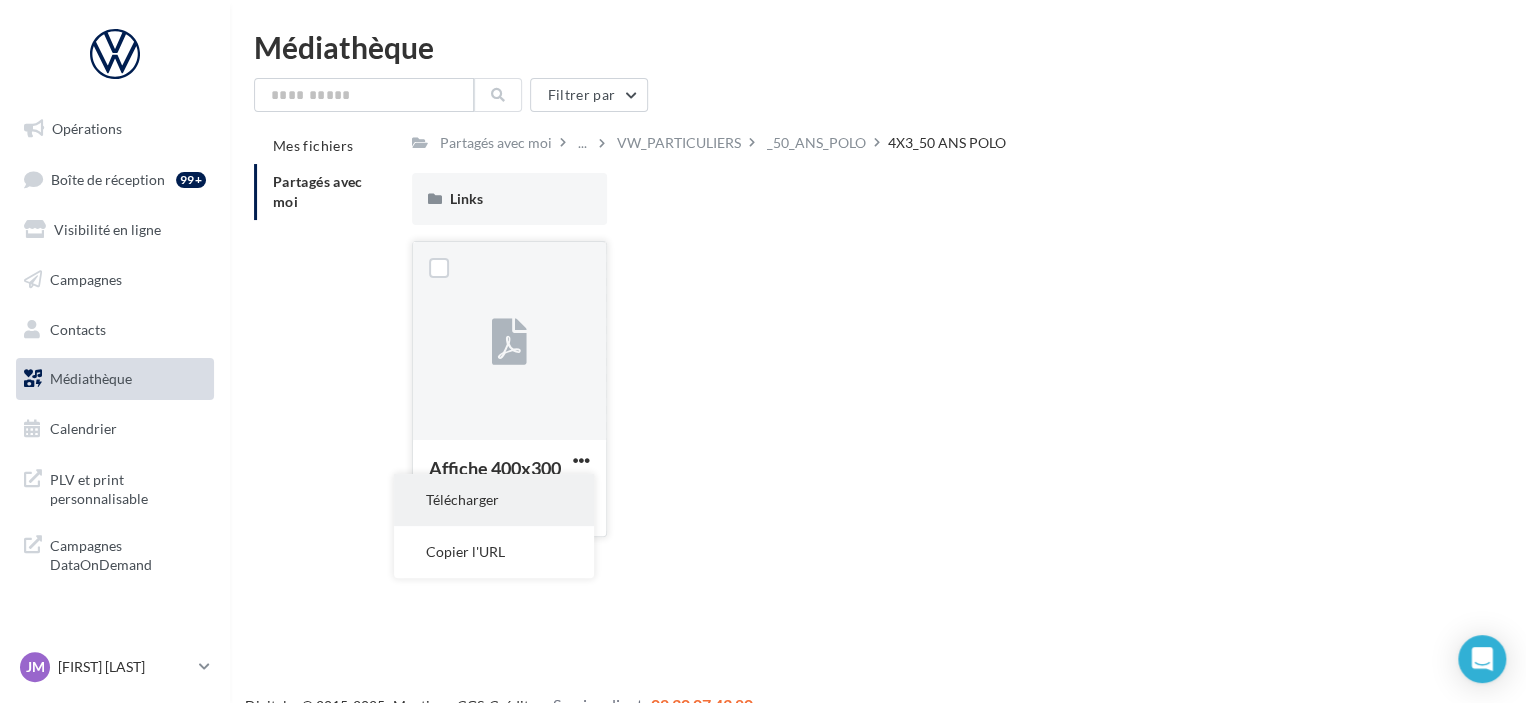 click on "Télécharger" at bounding box center [494, 500] 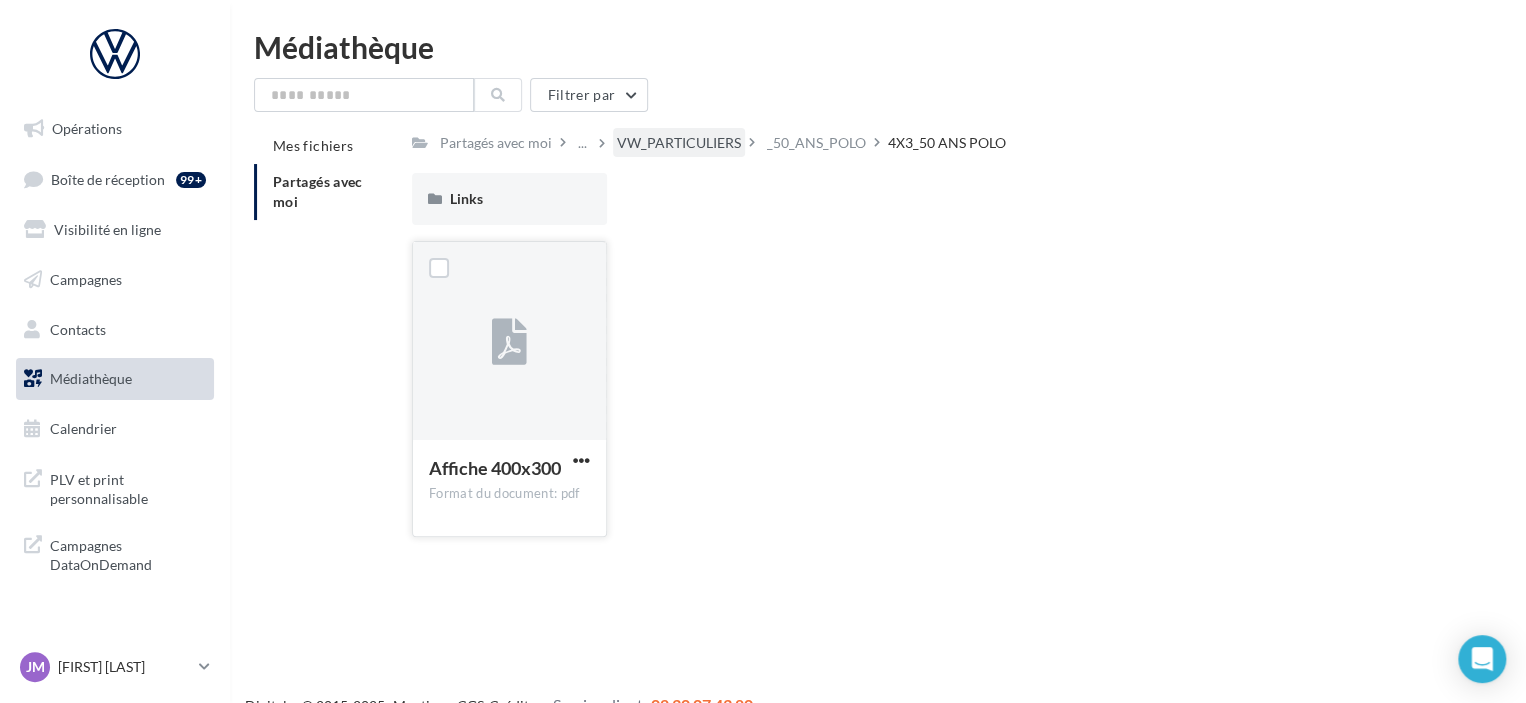 click on "VW_PARTICULIERS" at bounding box center [679, 143] 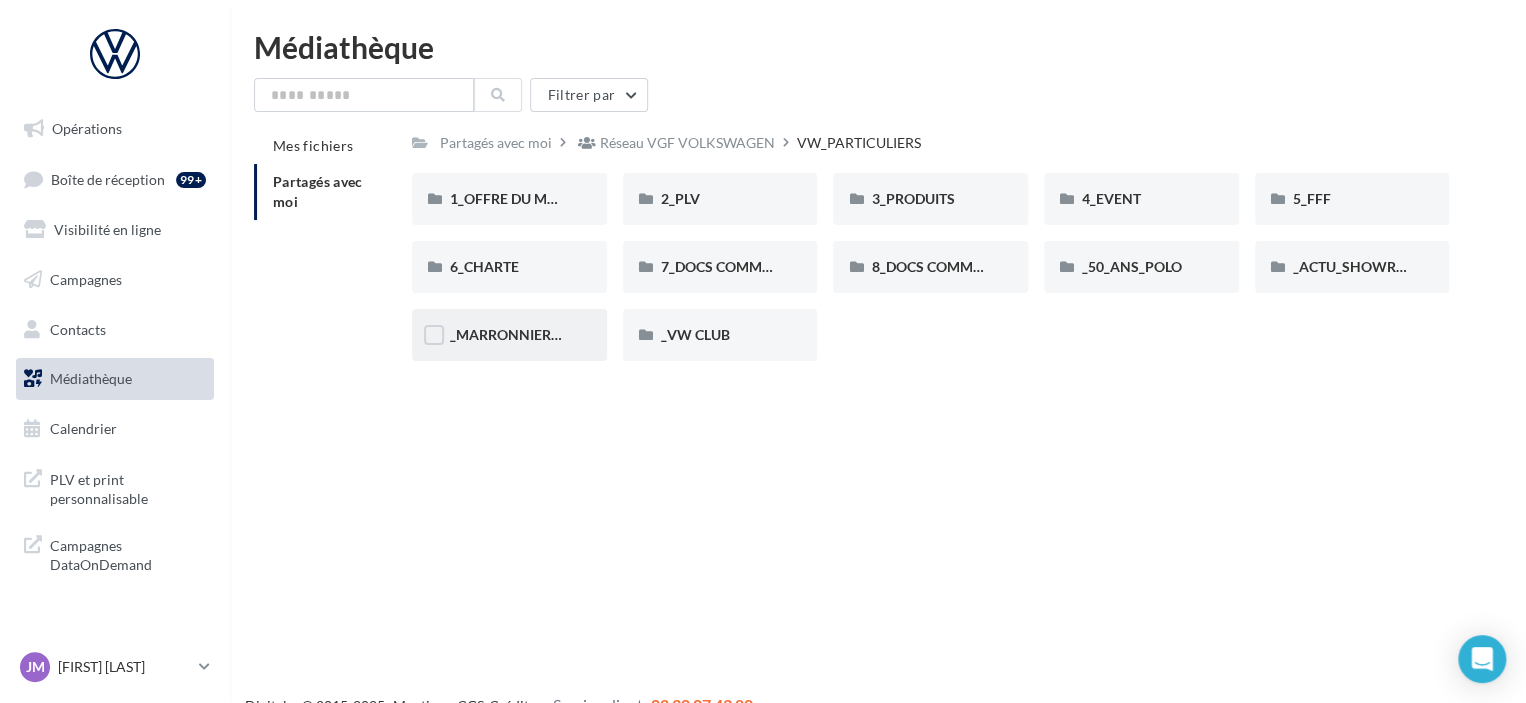 click on "_MARRONNIERS_25" at bounding box center (509, 335) 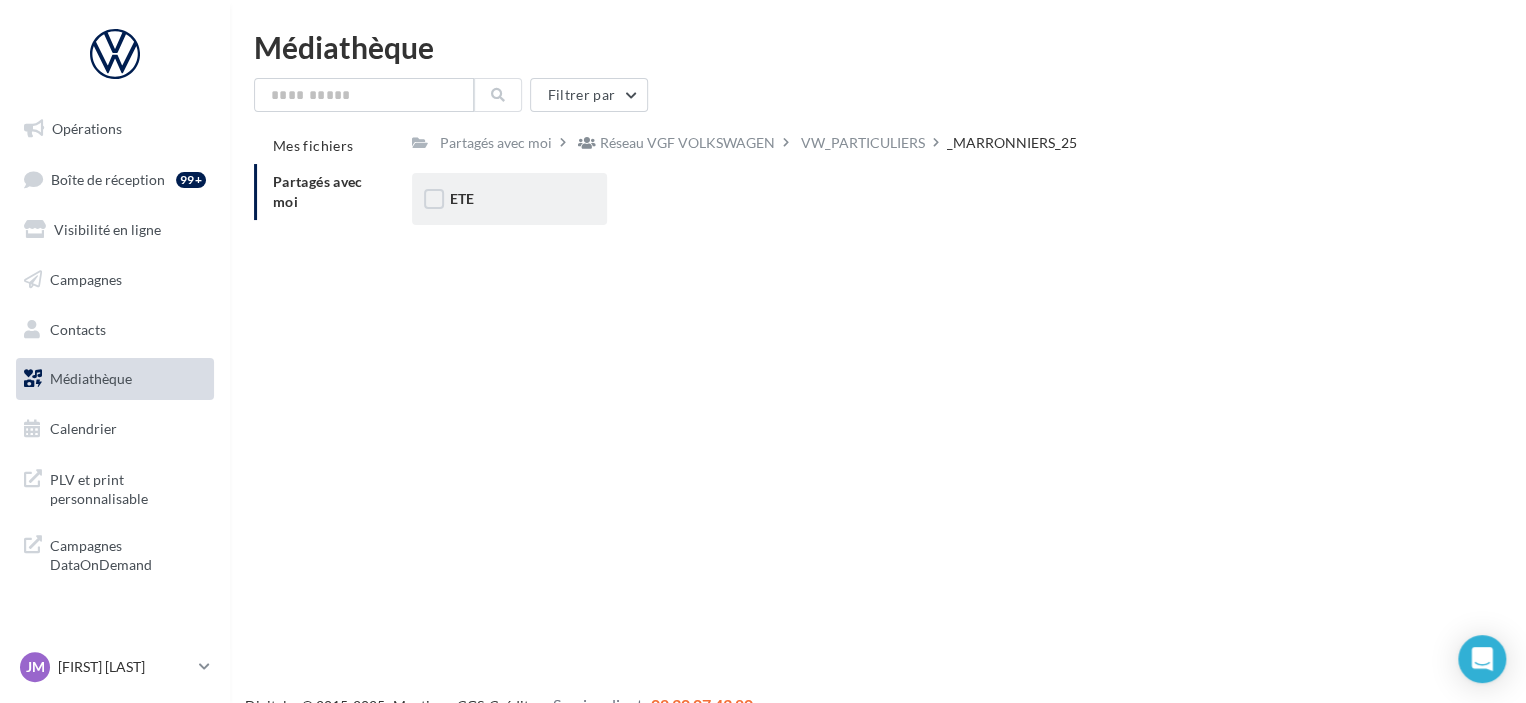 click on "ETE" at bounding box center [509, 199] 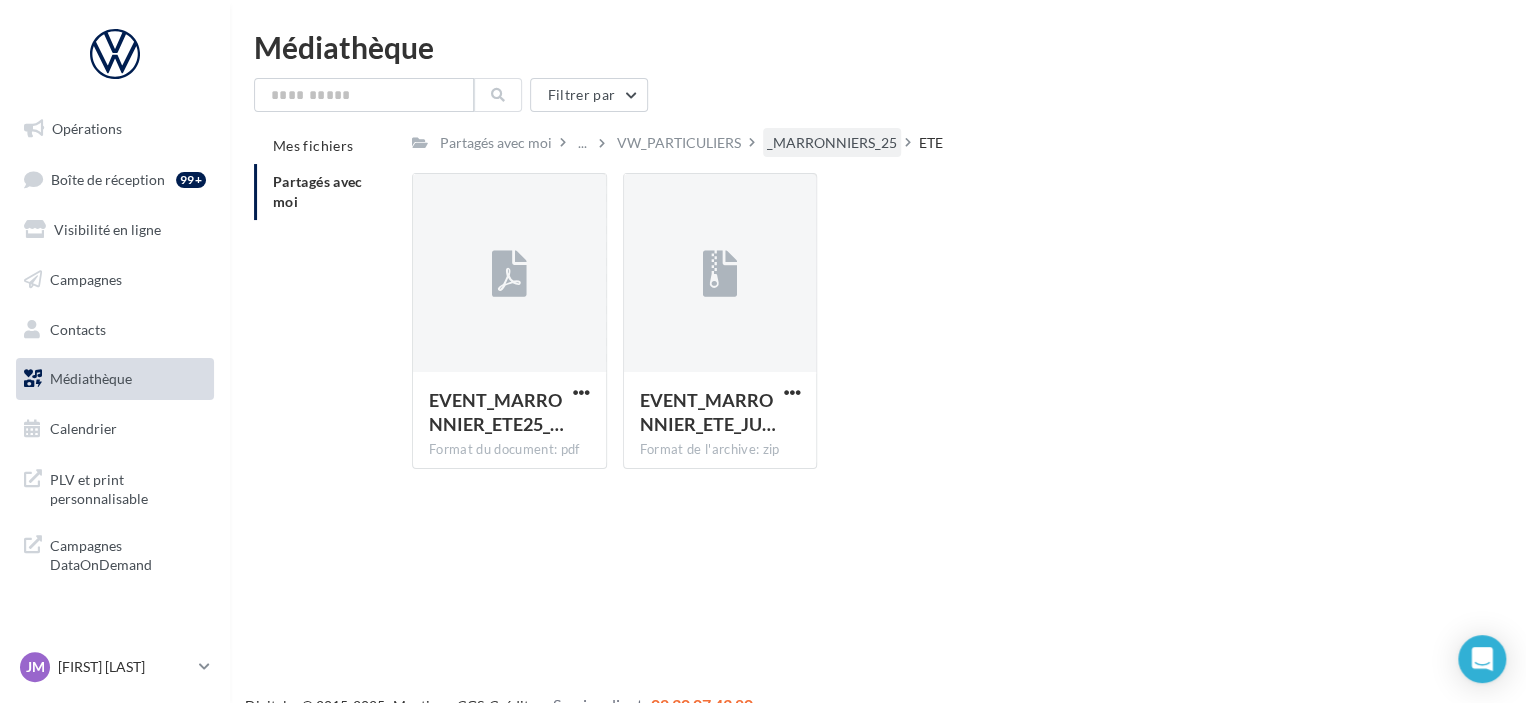 click on "_MARRONNIERS_25" at bounding box center [832, 143] 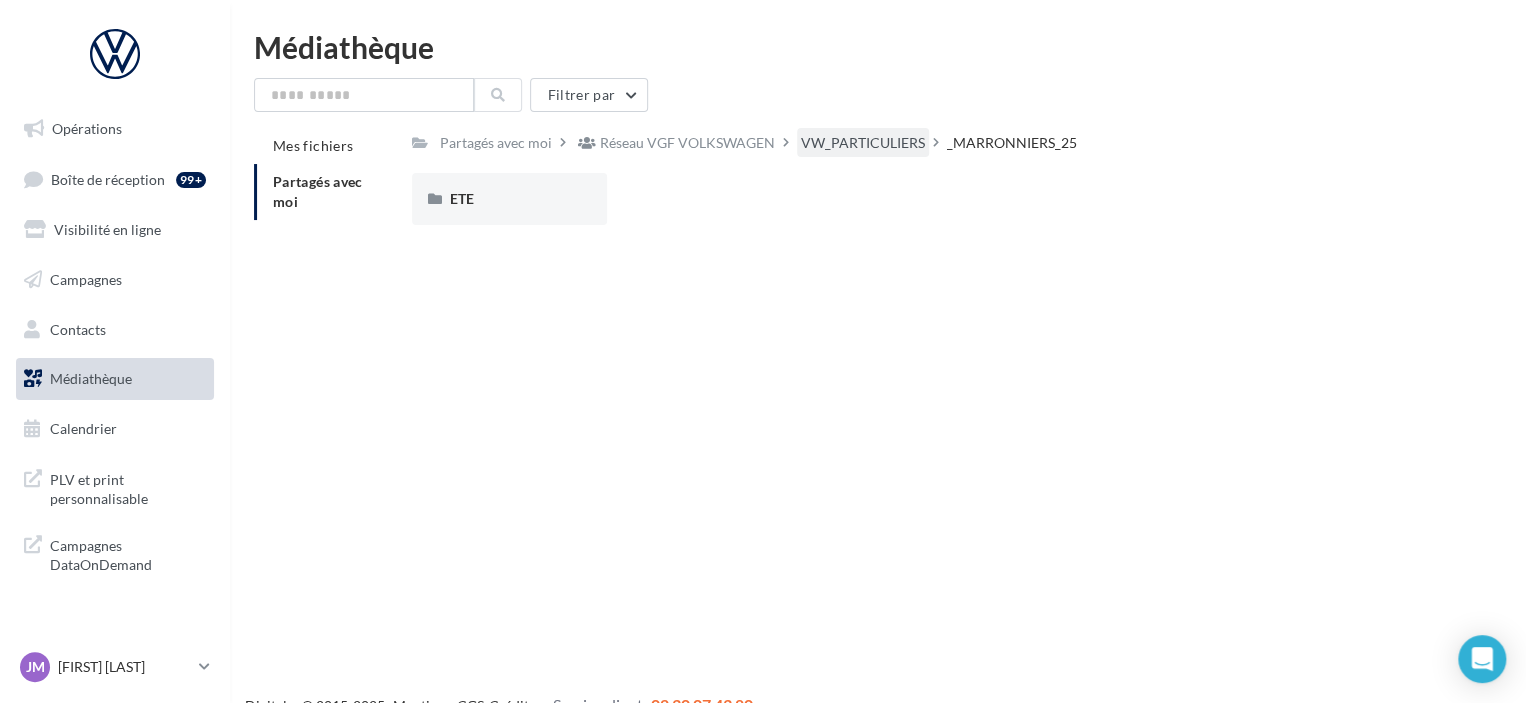 click on "VW_PARTICULIERS" at bounding box center [863, 143] 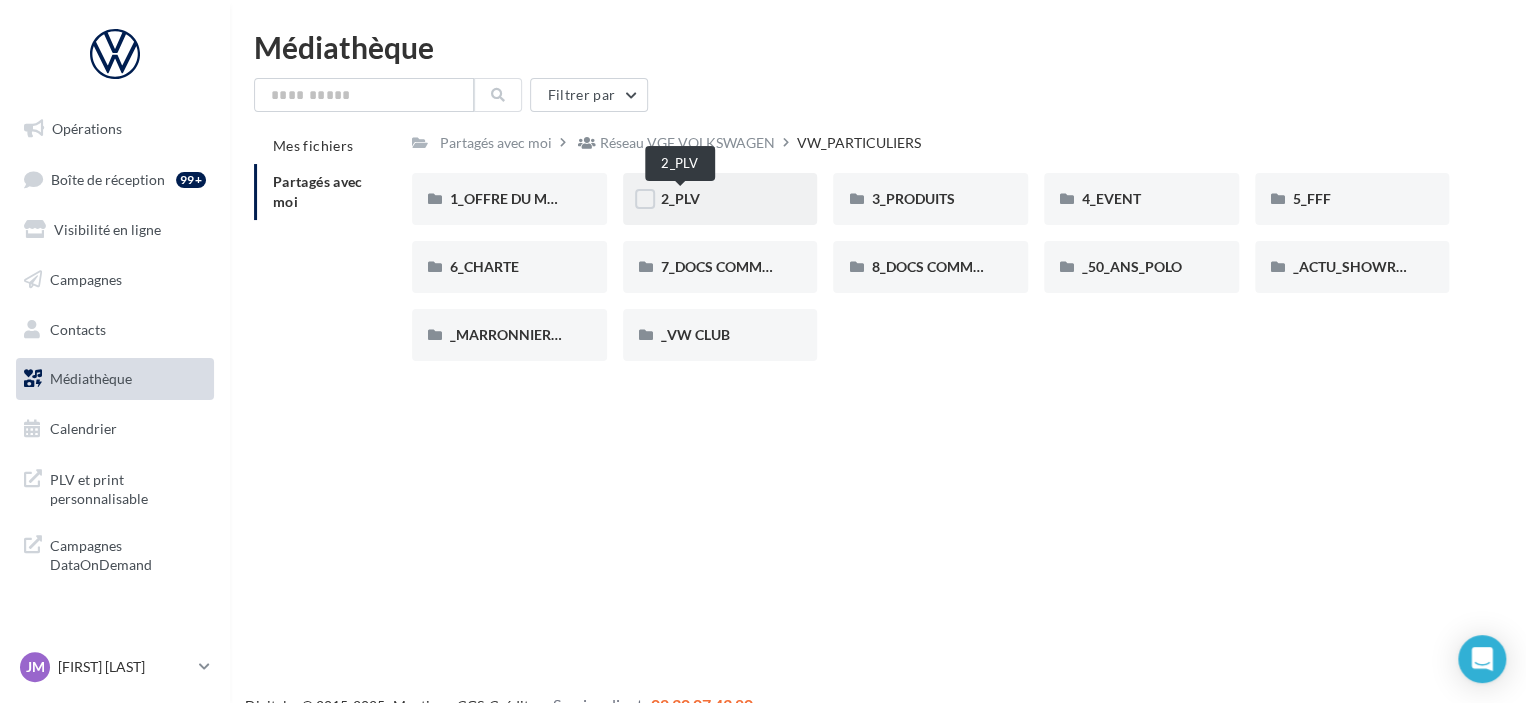 click on "2_PLV" at bounding box center (680, 198) 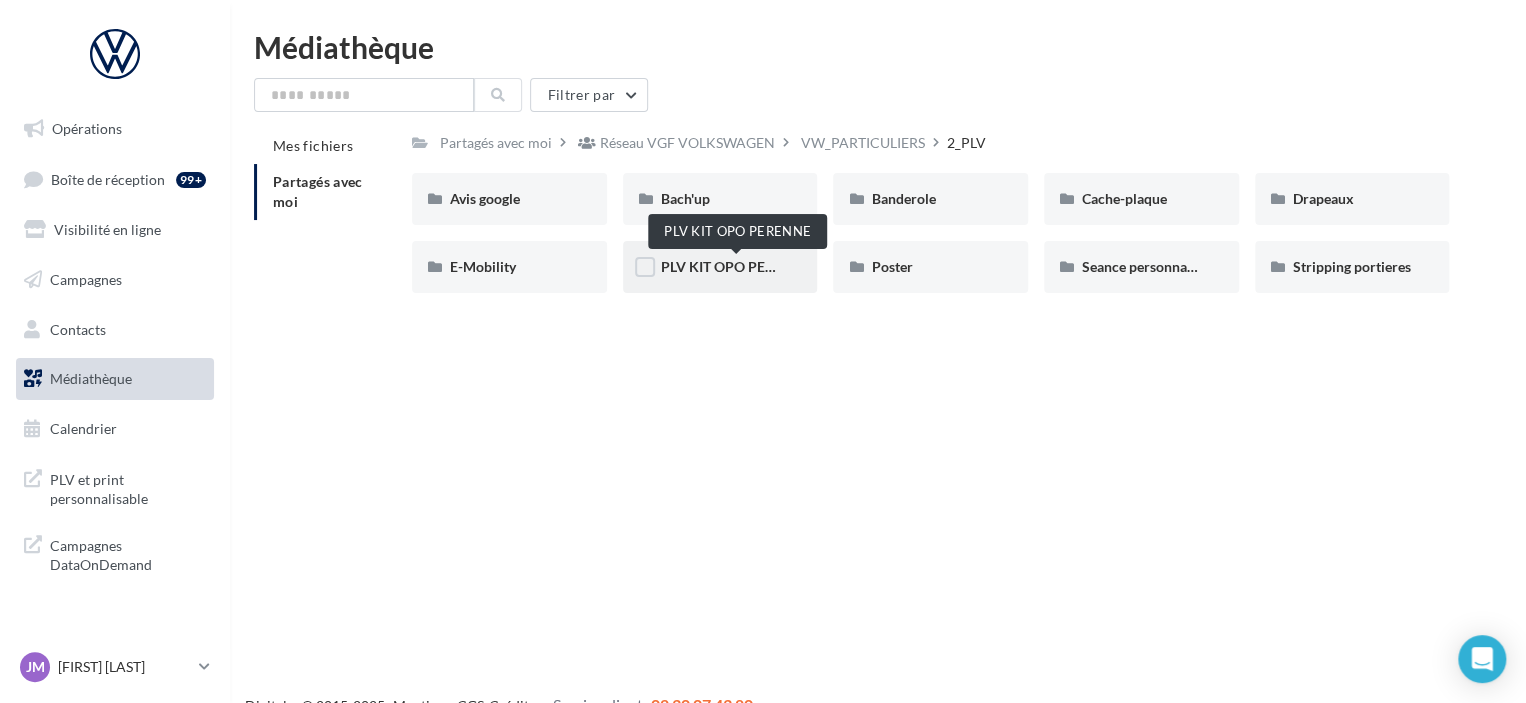 click on "PLV KIT OPO PERENNE" at bounding box center (736, 266) 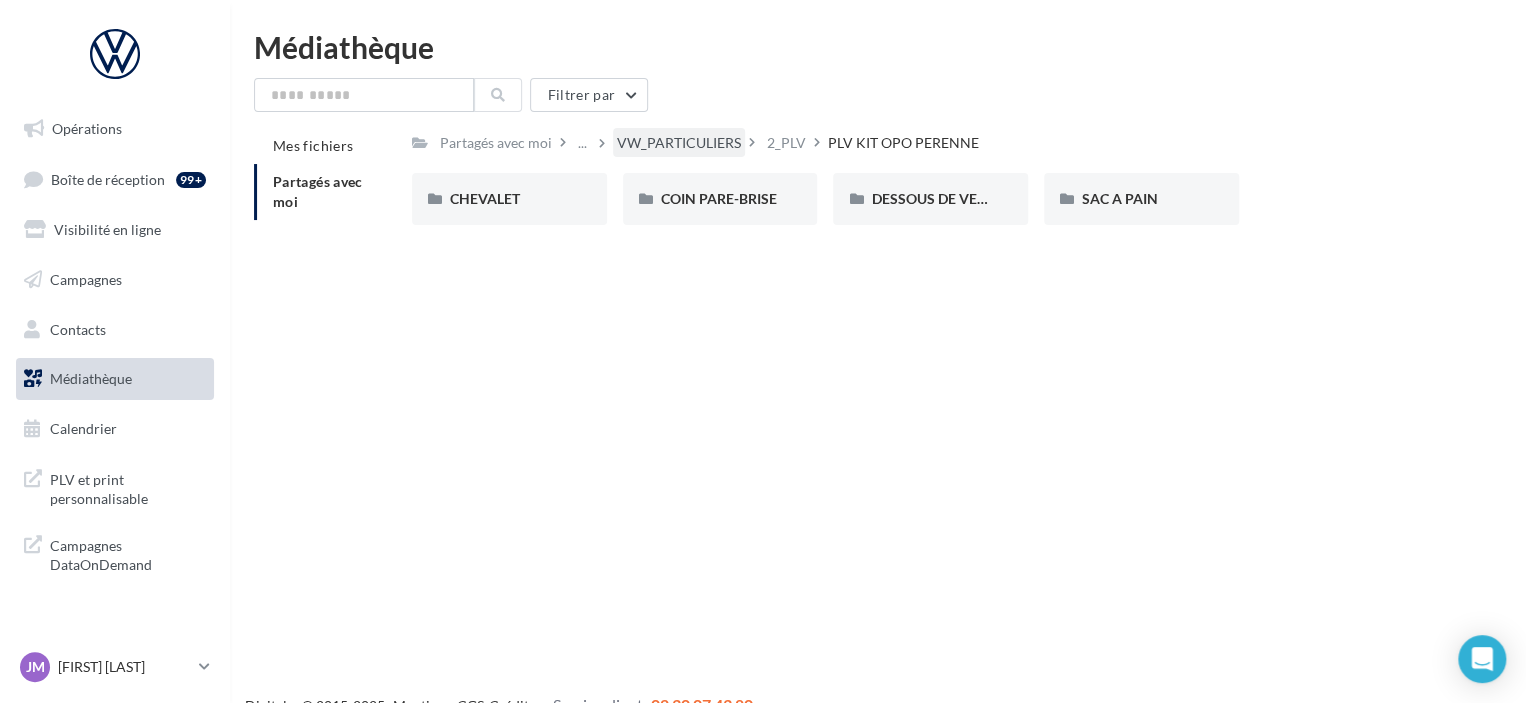 click on "VW_PARTICULIERS" at bounding box center [679, 143] 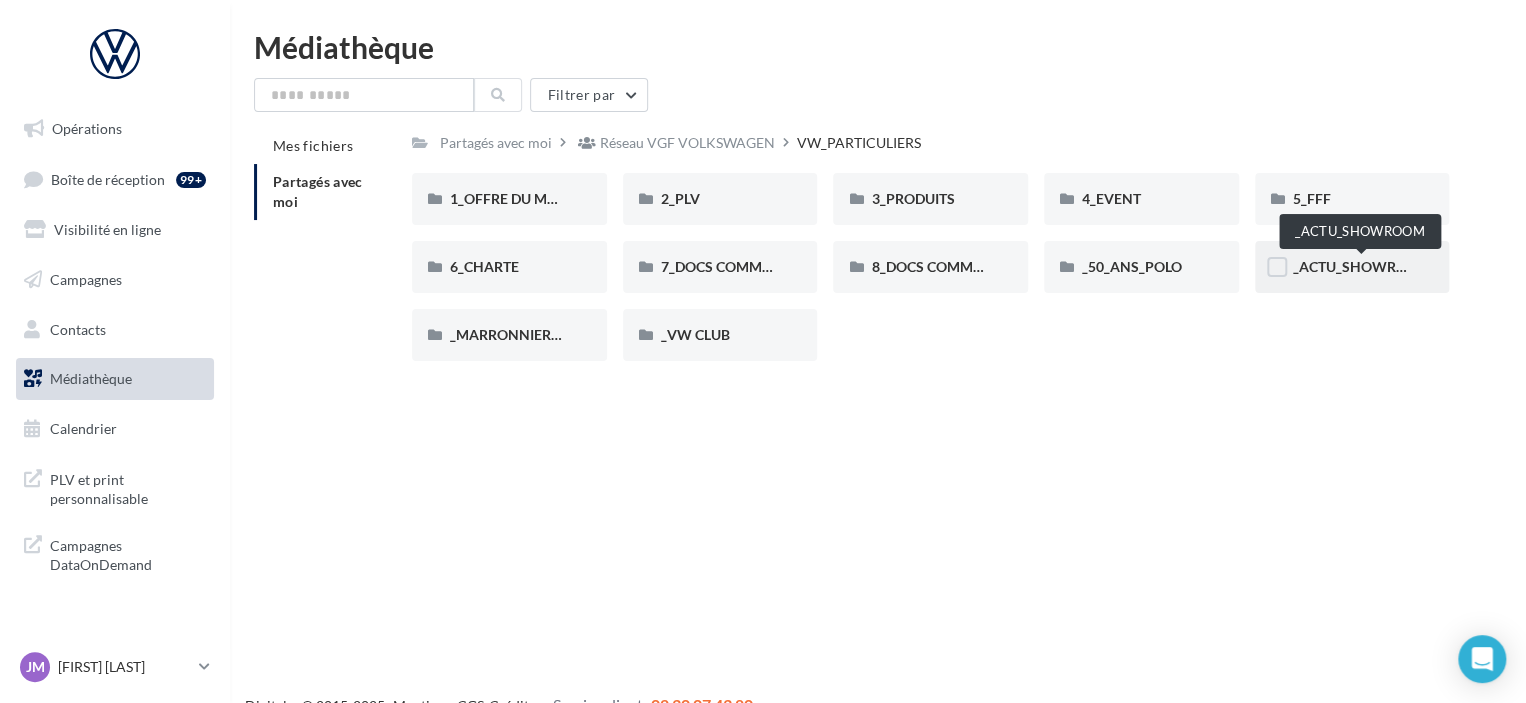 click on "_ACTU_SHOWROOM" at bounding box center (1362, 266) 